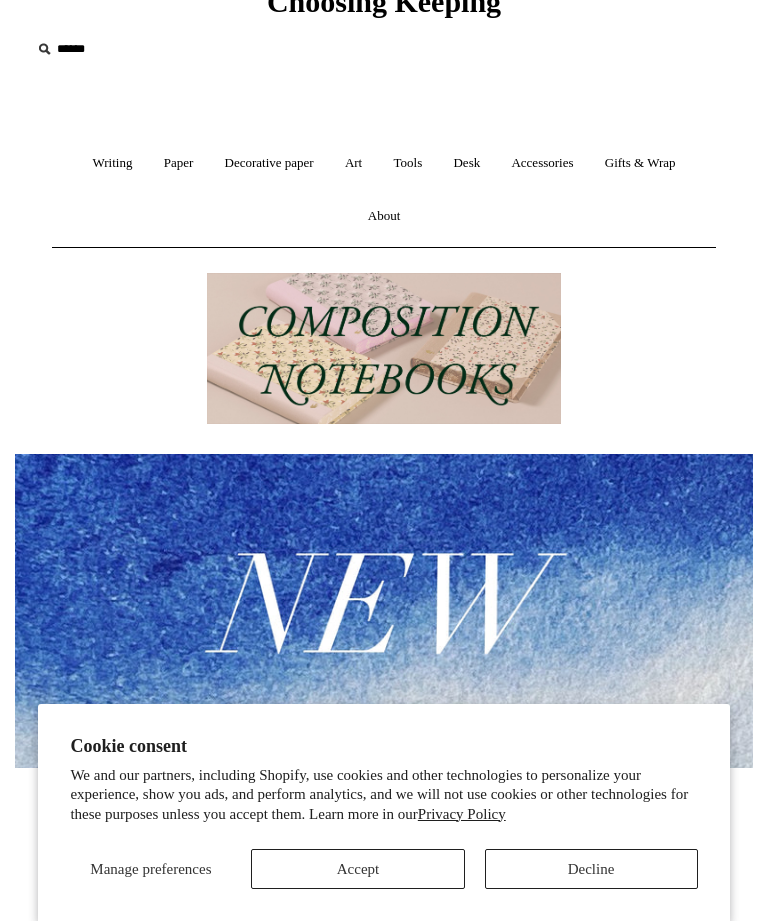 scroll, scrollTop: 103, scrollLeft: 0, axis: vertical 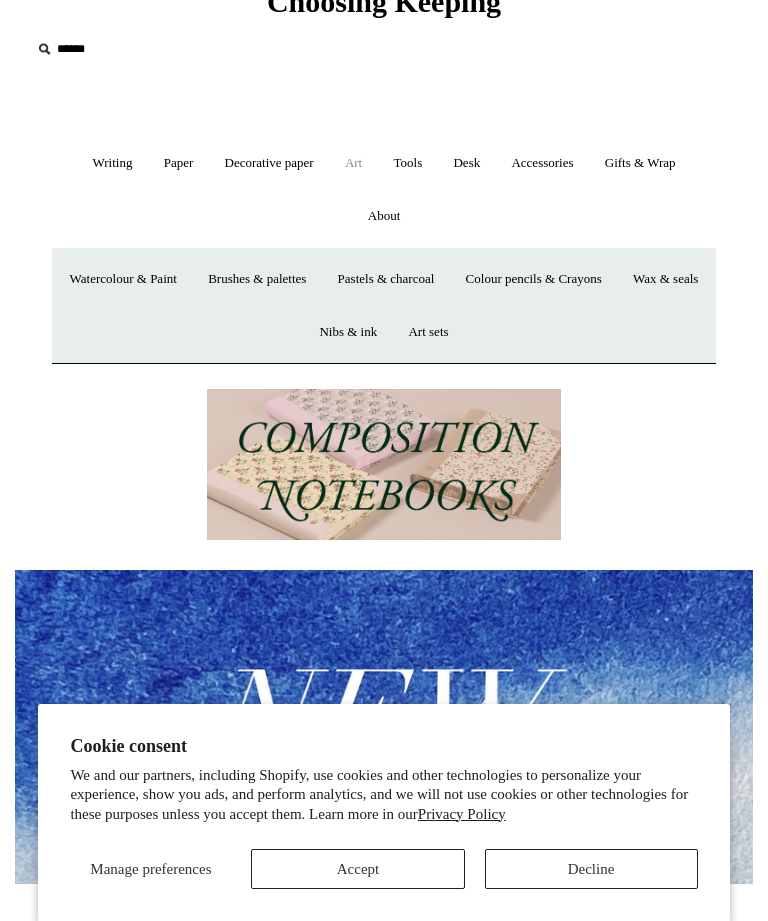 click on "Watercolour & Paint" at bounding box center (123, 279) 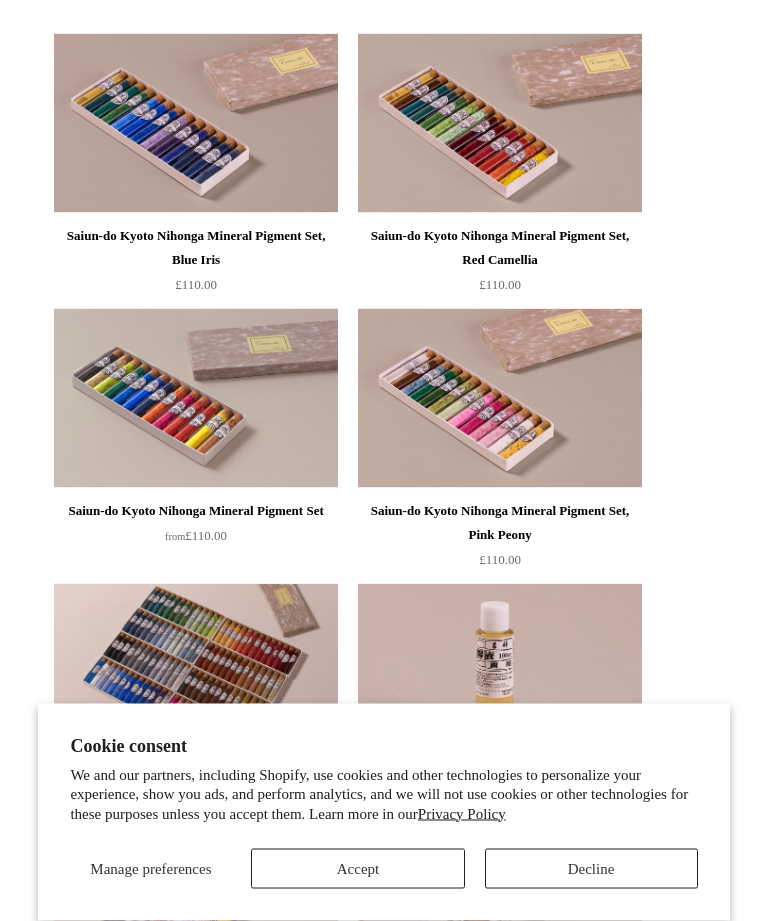 scroll, scrollTop: 2855, scrollLeft: 0, axis: vertical 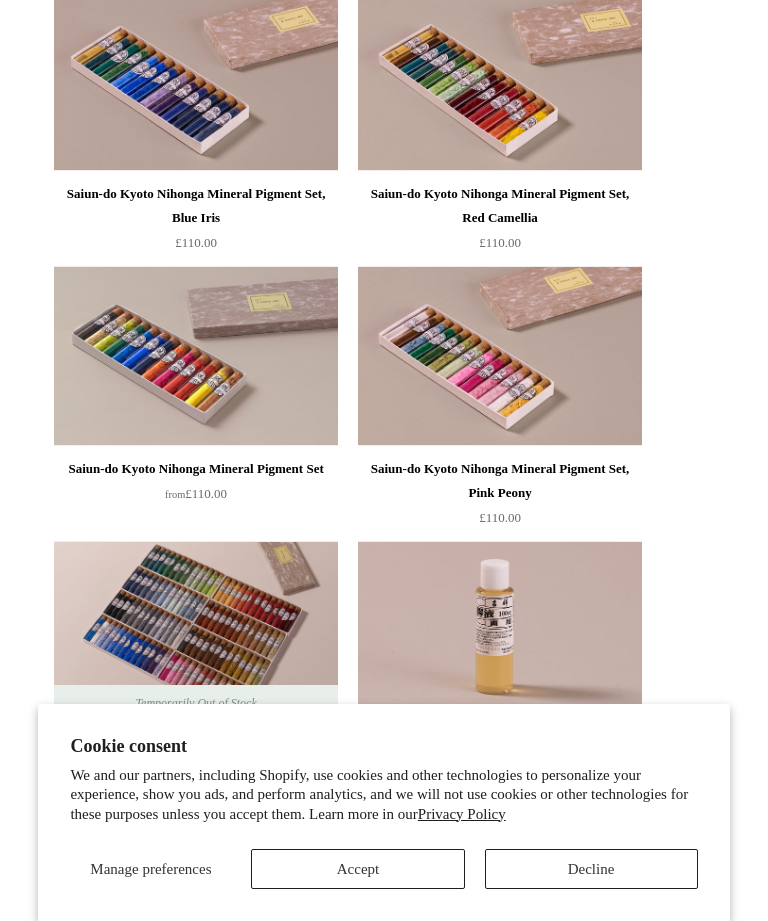 click on "Accept" at bounding box center (357, 869) 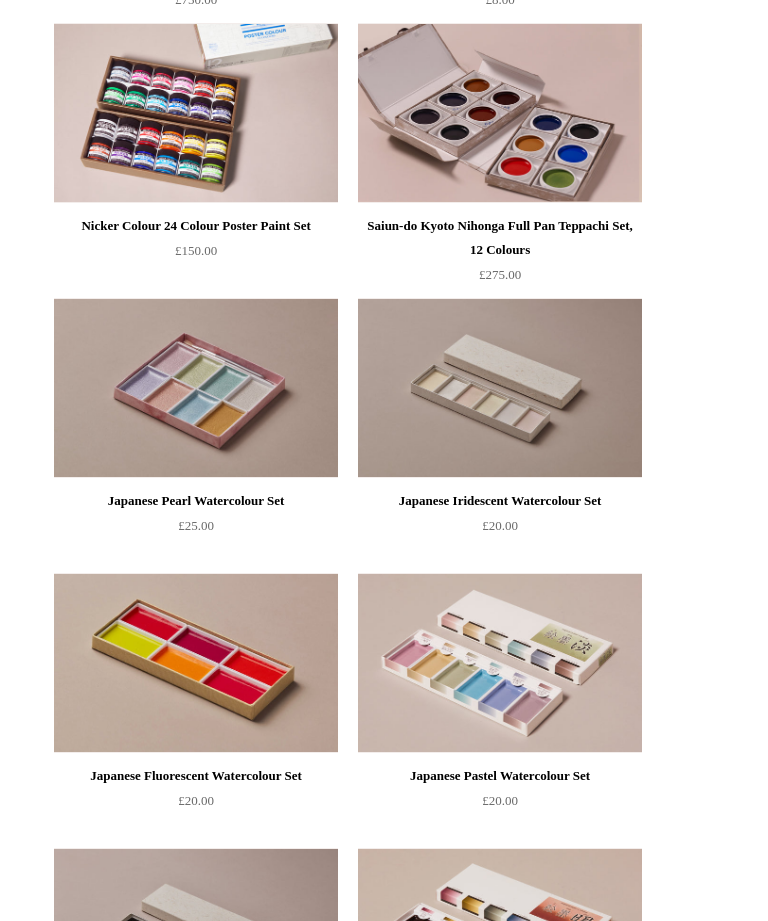 scroll, scrollTop: 3701, scrollLeft: 0, axis: vertical 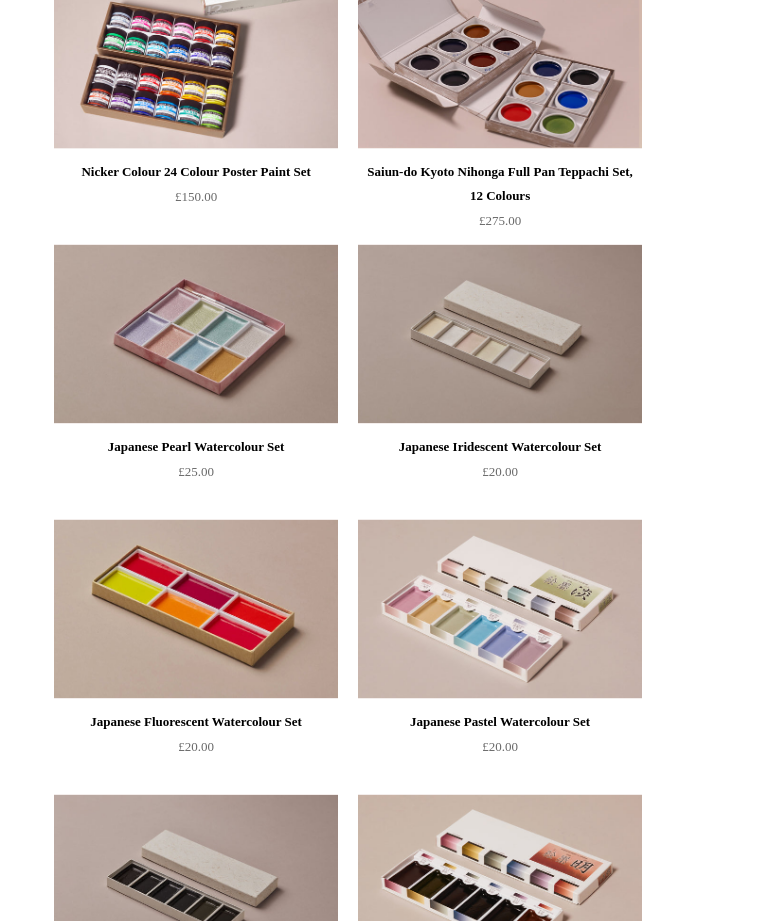click at bounding box center [500, 610] 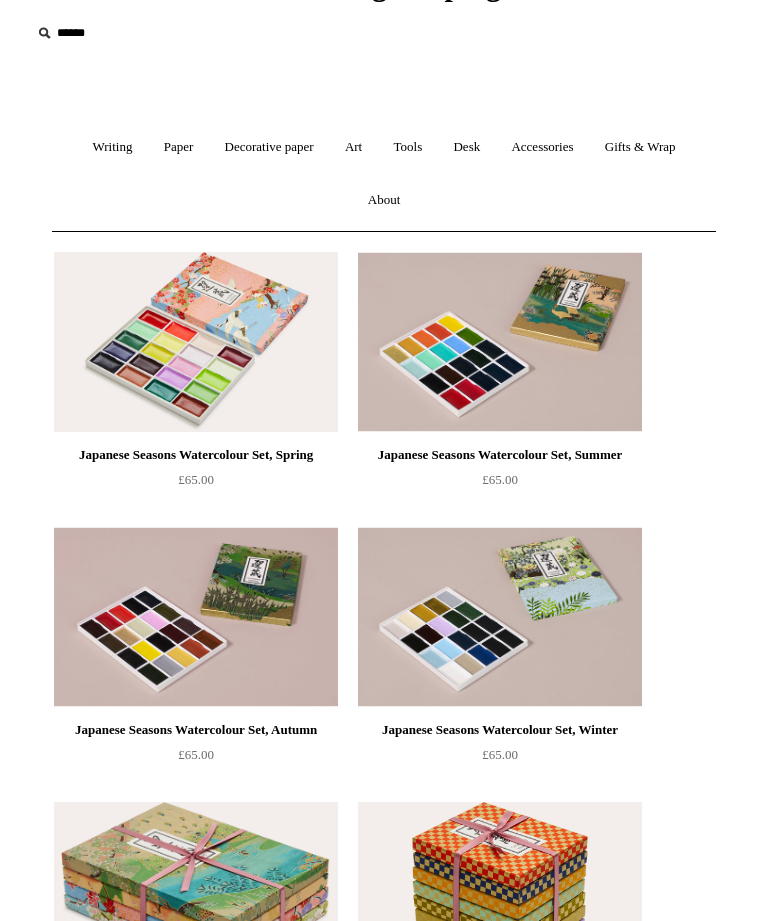 scroll, scrollTop: 0, scrollLeft: 0, axis: both 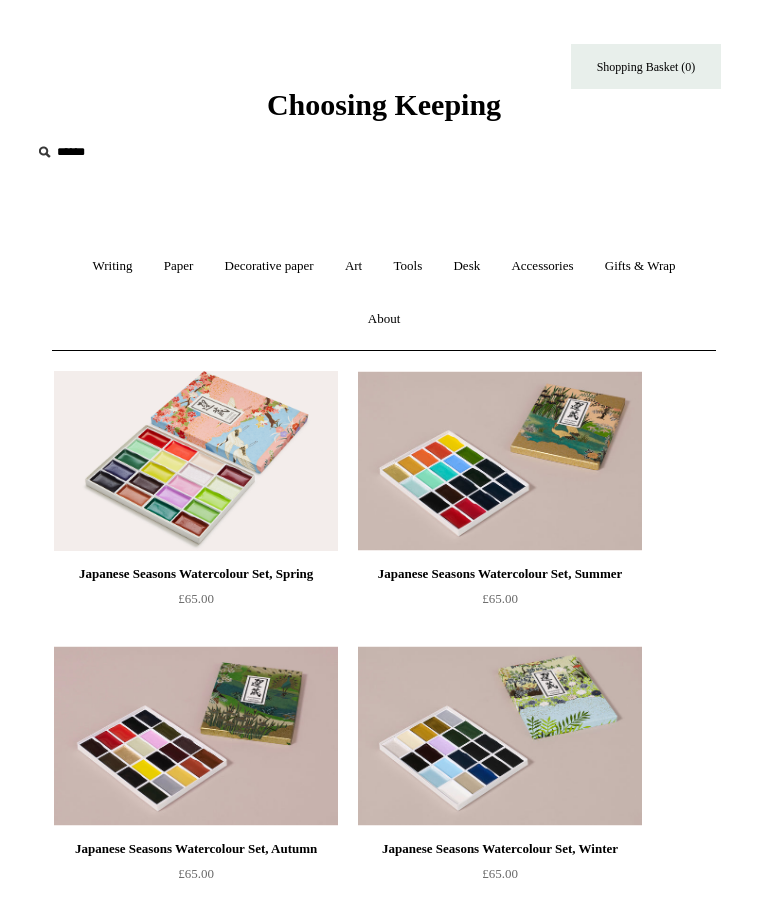 click on "Writing +" at bounding box center (112, 266) 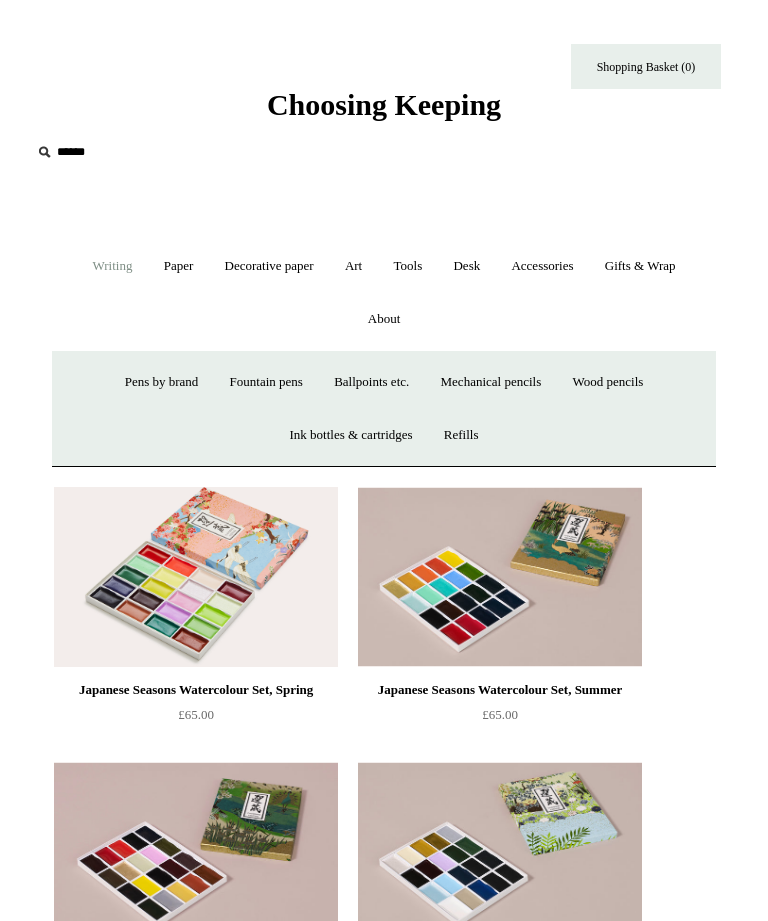 click on "Ballpoints etc. +" at bounding box center (371, 382) 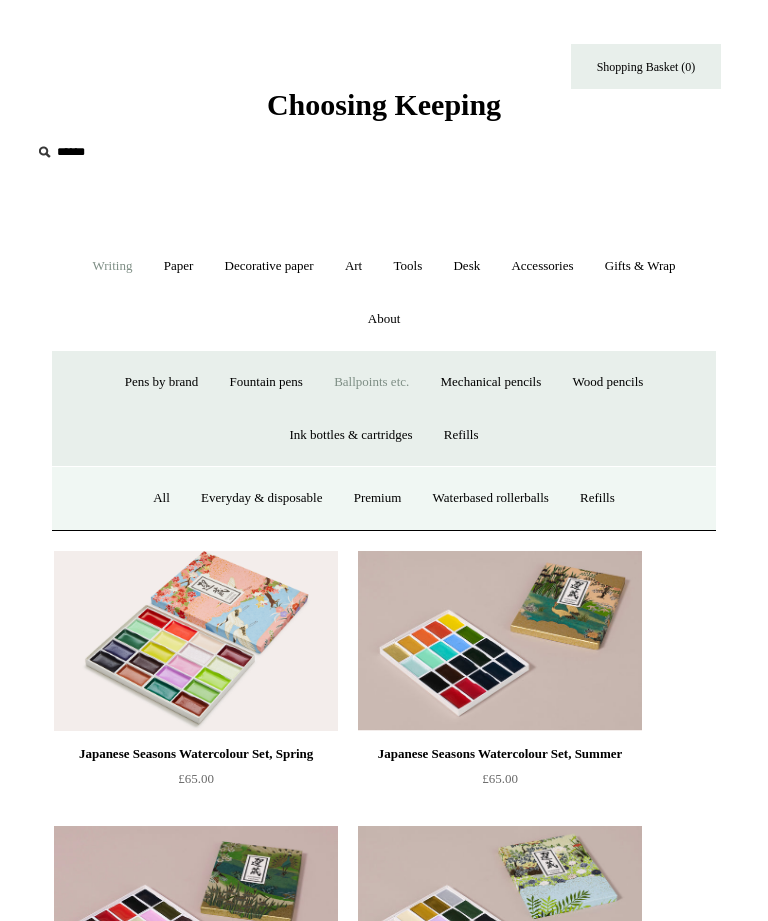 click on "Premium" at bounding box center (378, 498) 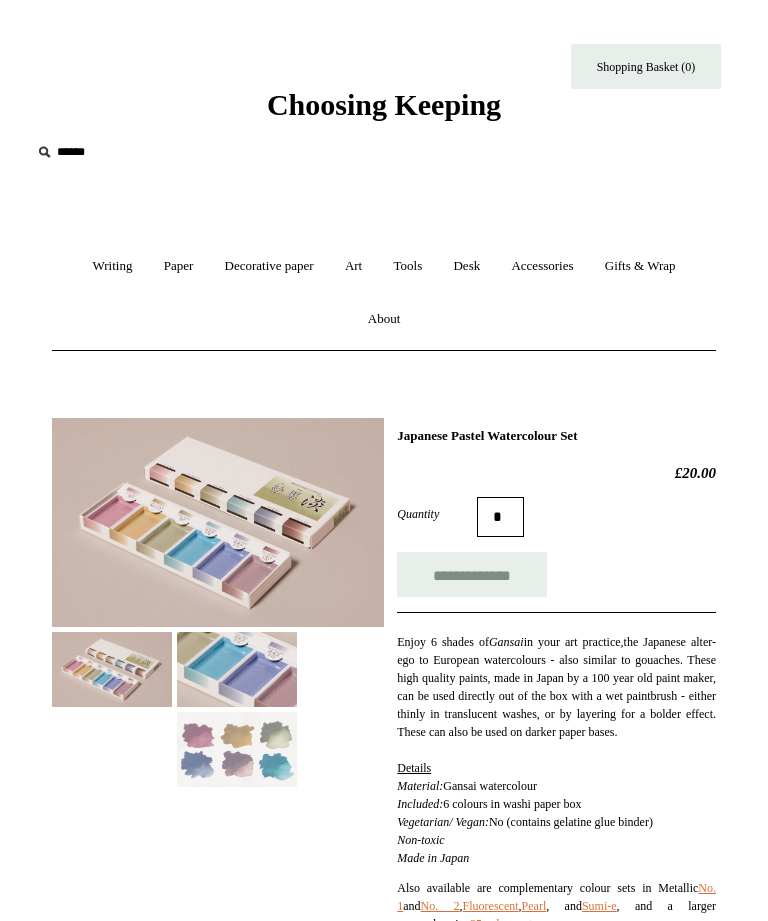 scroll, scrollTop: 0, scrollLeft: 0, axis: both 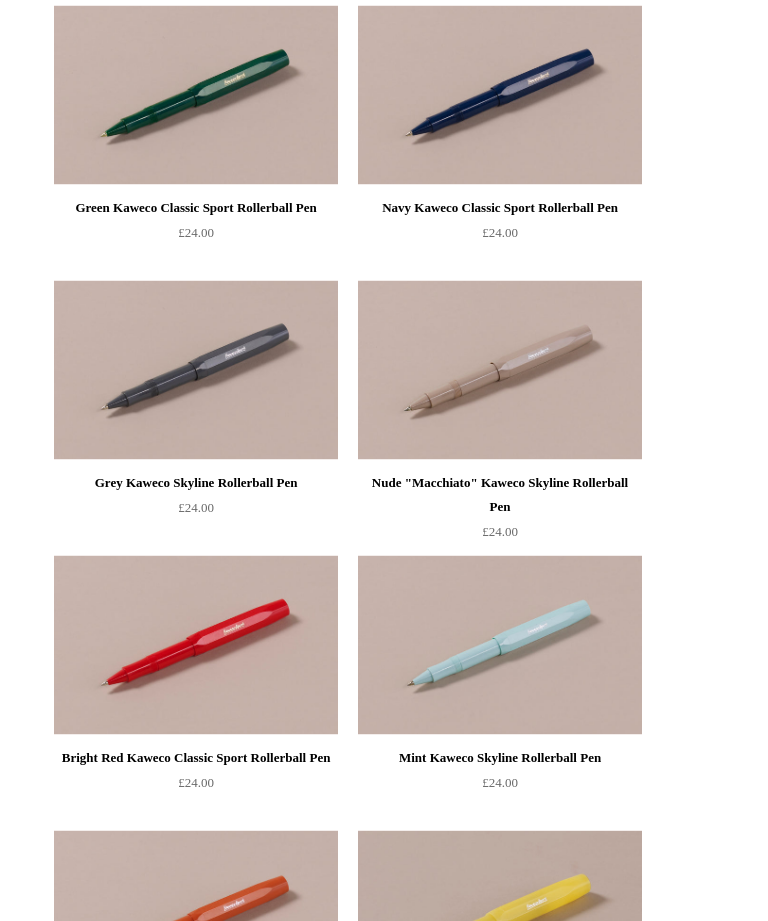 click at bounding box center [500, 371] 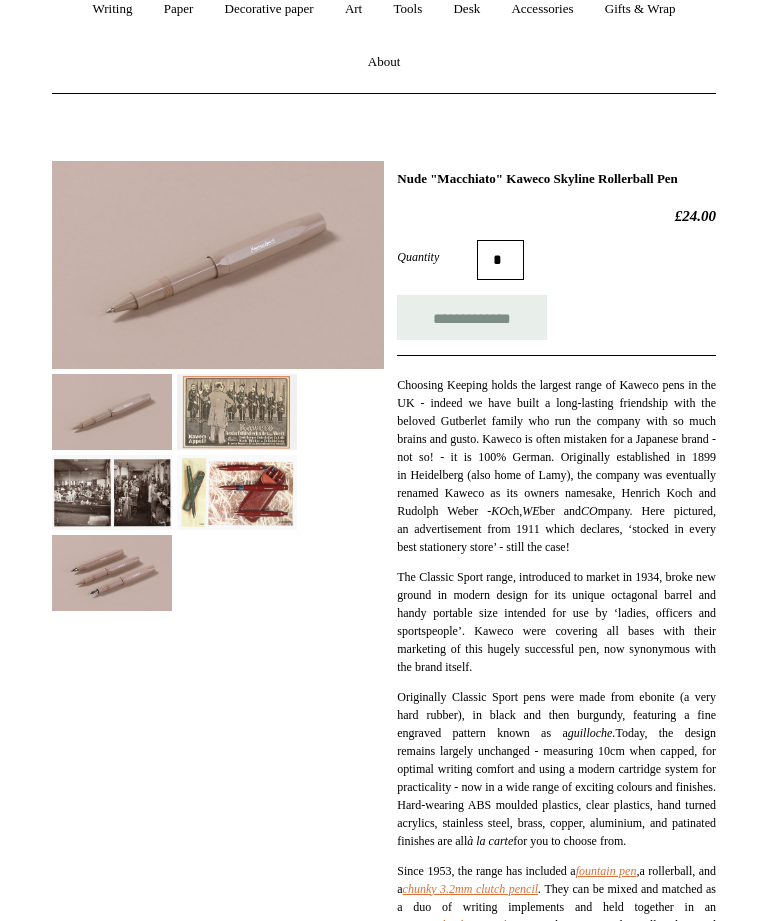 scroll, scrollTop: 210, scrollLeft: 0, axis: vertical 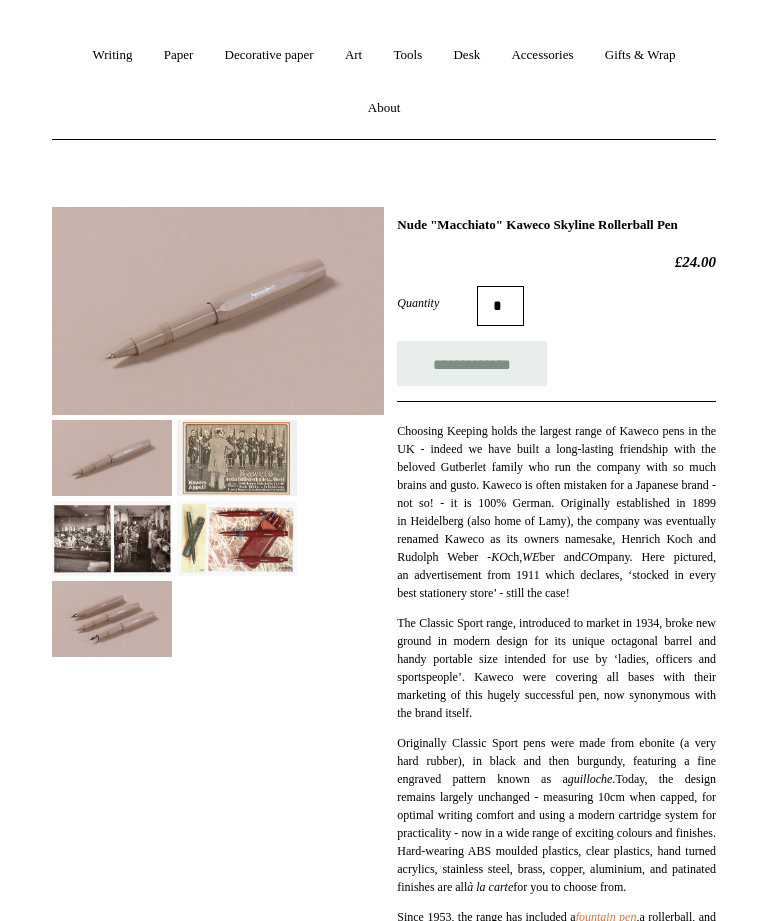 click on "**********" at bounding box center [472, 364] 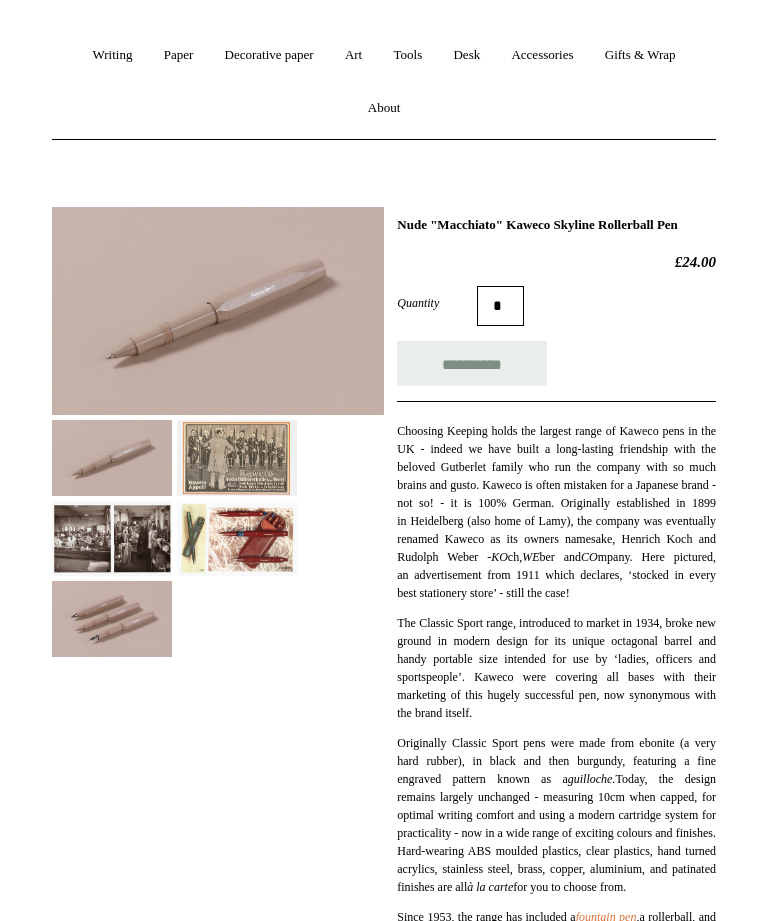 type on "**********" 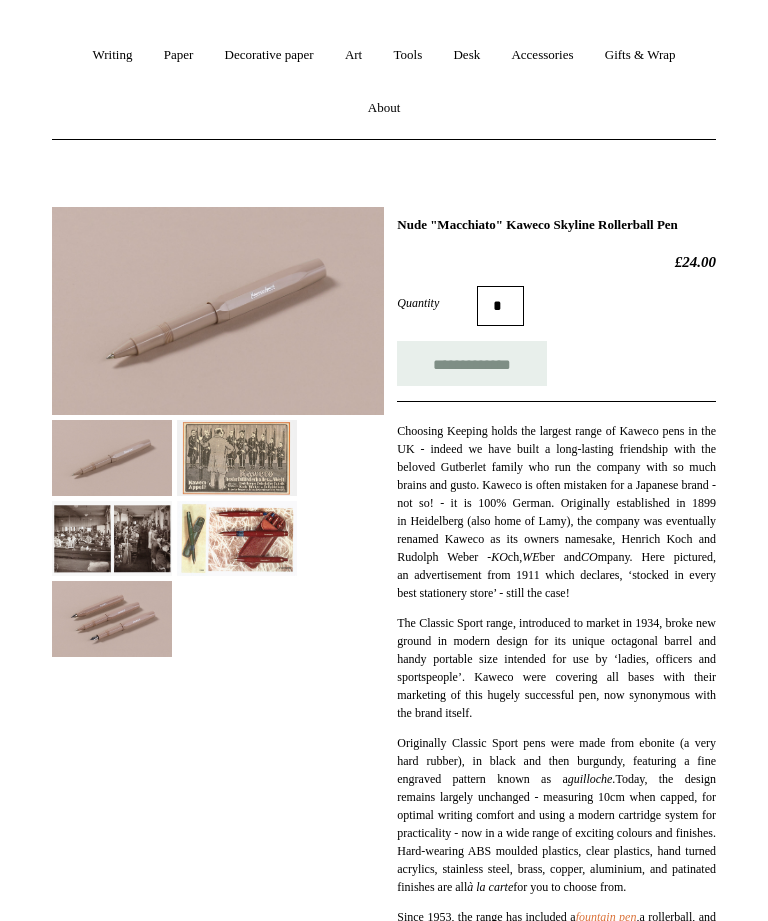 click on "Paper +" at bounding box center [179, 55] 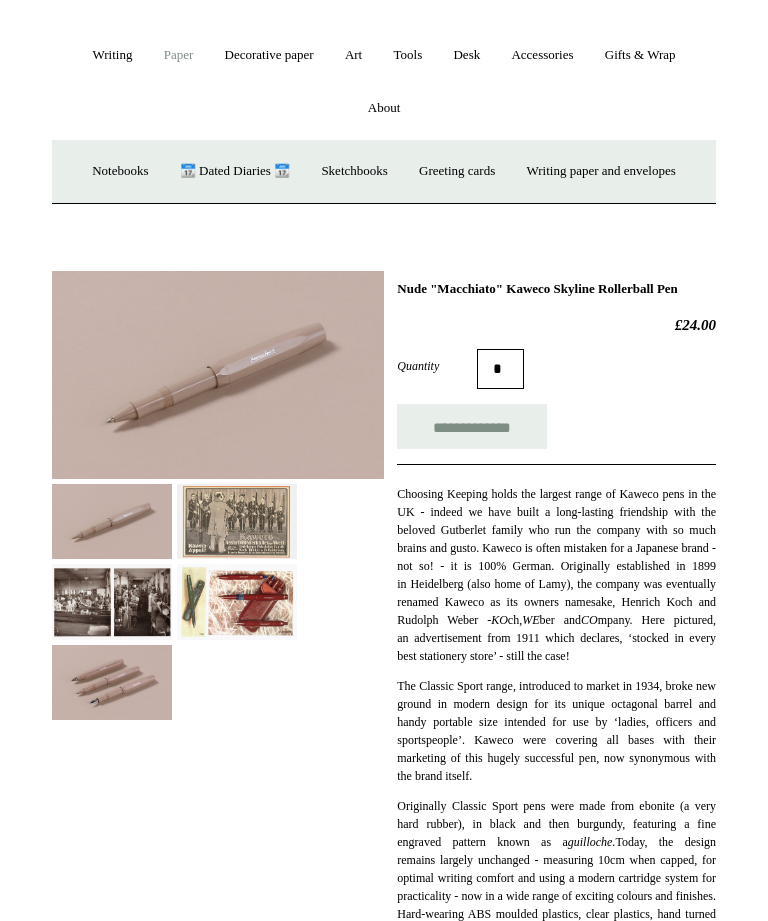 click on "Notebooks +" at bounding box center (120, 171) 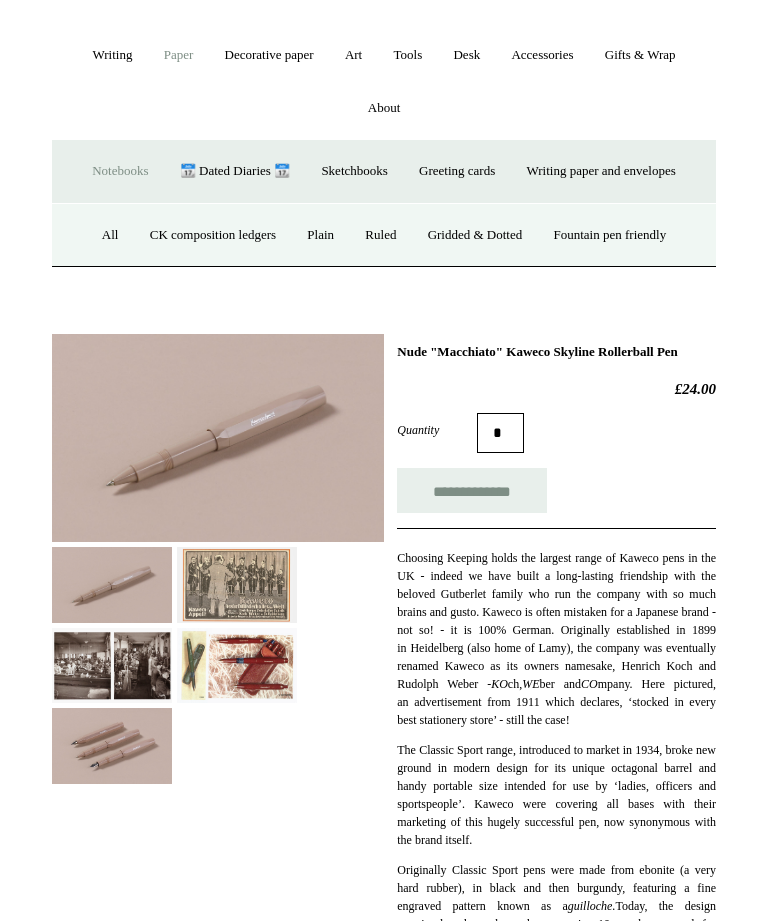 click on "All" at bounding box center [110, 235] 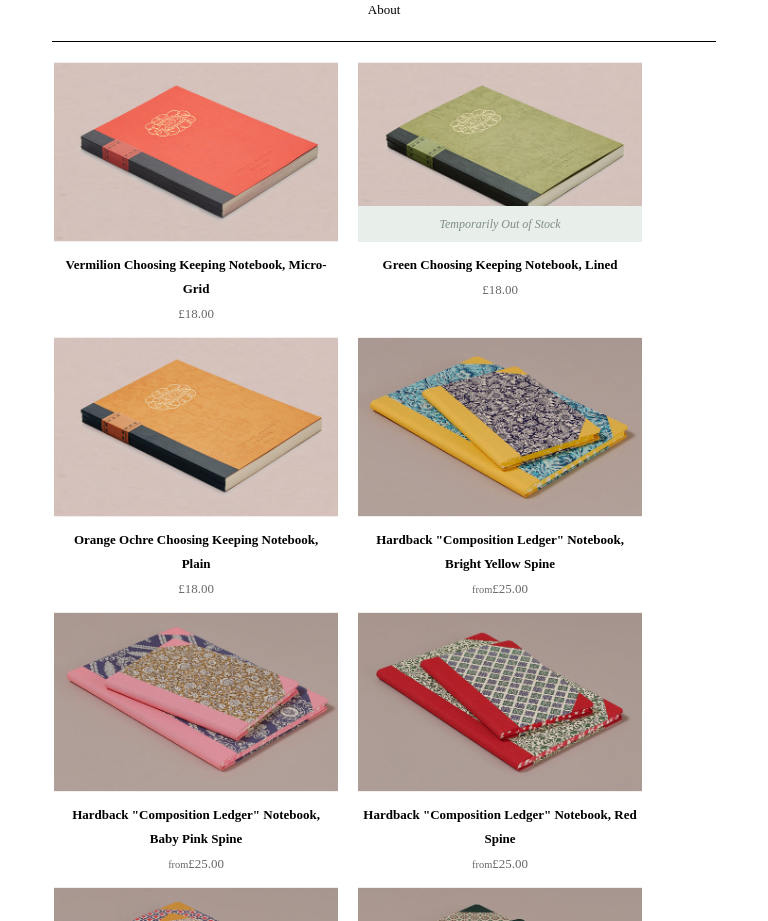 scroll, scrollTop: 0, scrollLeft: 0, axis: both 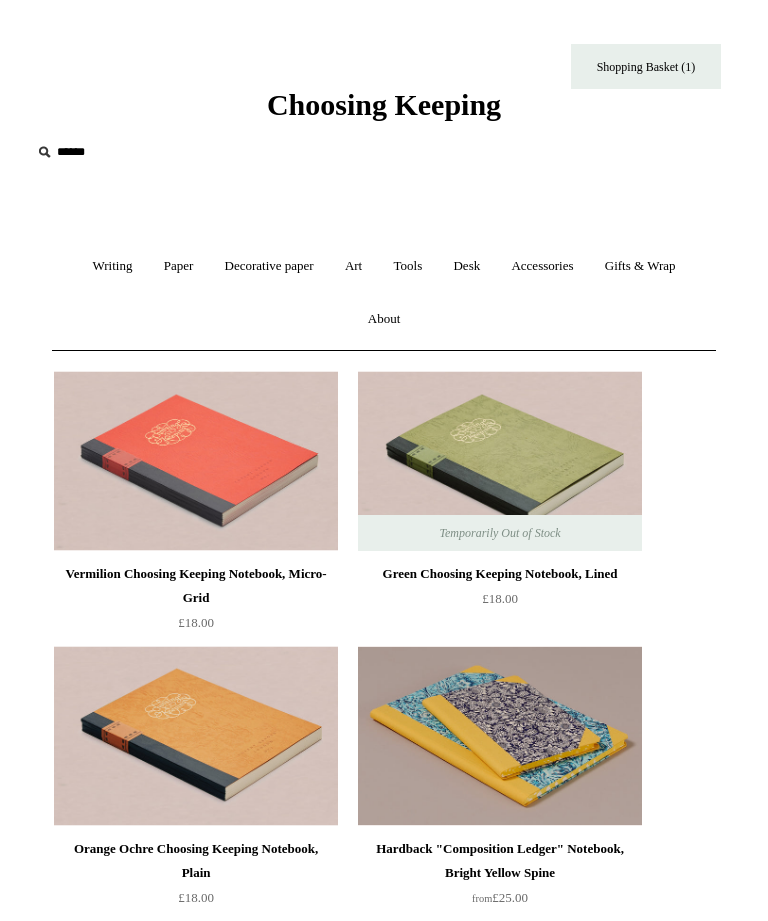 click on "Accessories +" at bounding box center (542, 266) 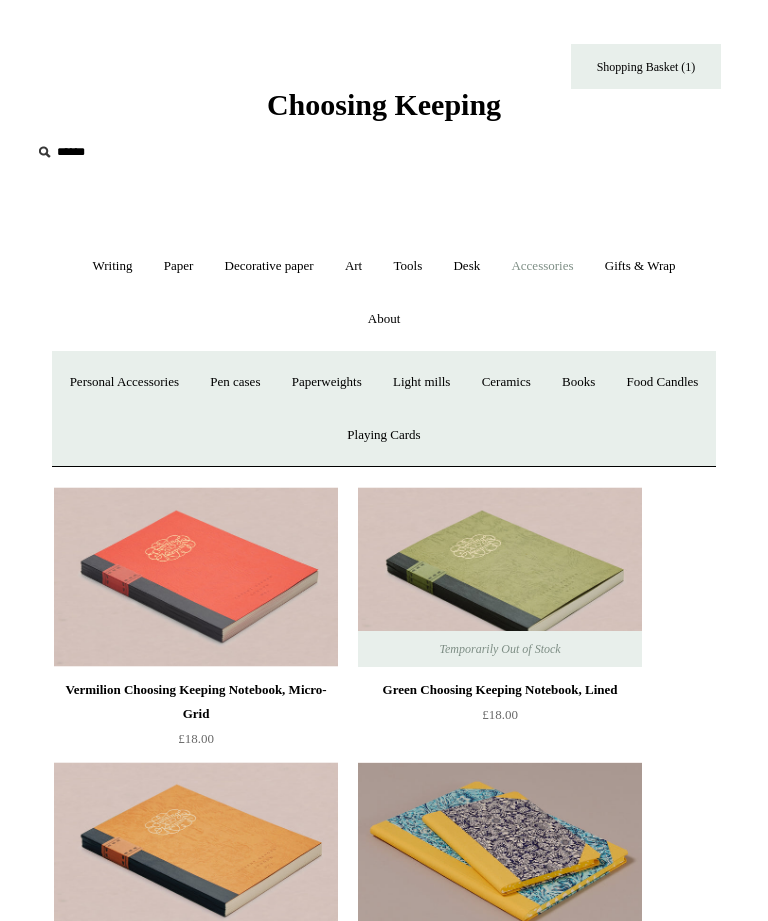 click on "Pen cases" at bounding box center (235, 382) 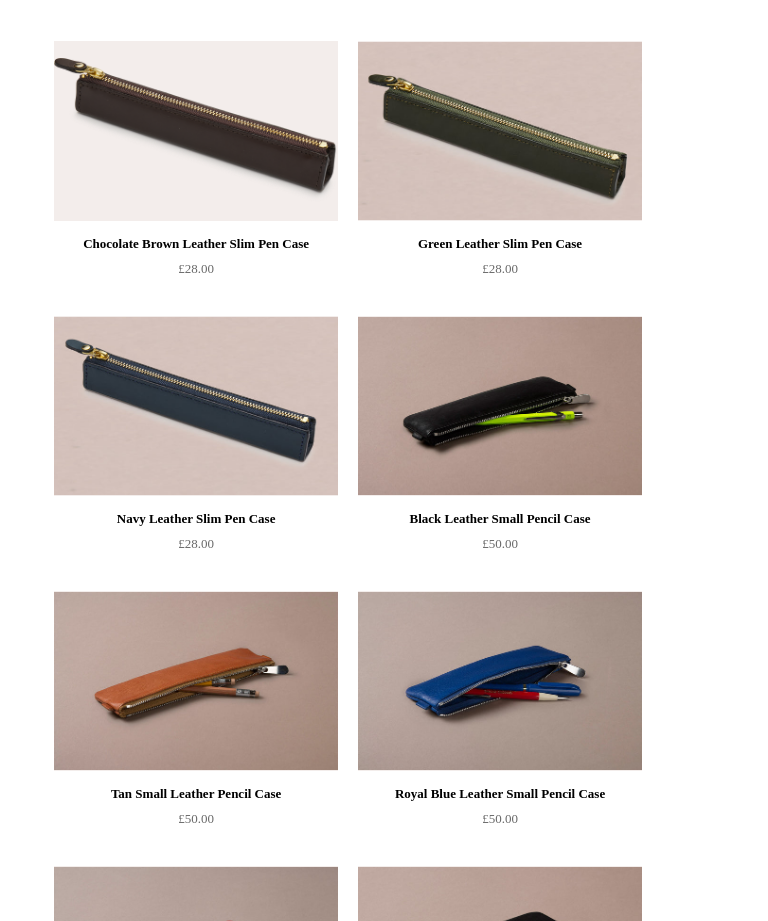 scroll, scrollTop: 0, scrollLeft: 0, axis: both 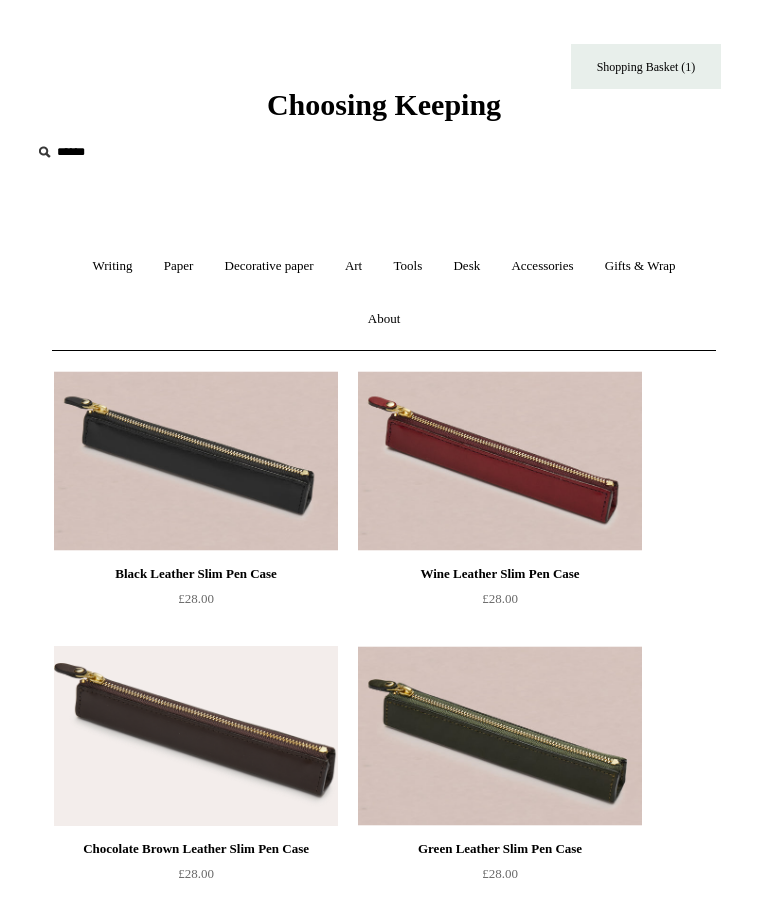 click on "Gifts & Wrap +" at bounding box center (640, 266) 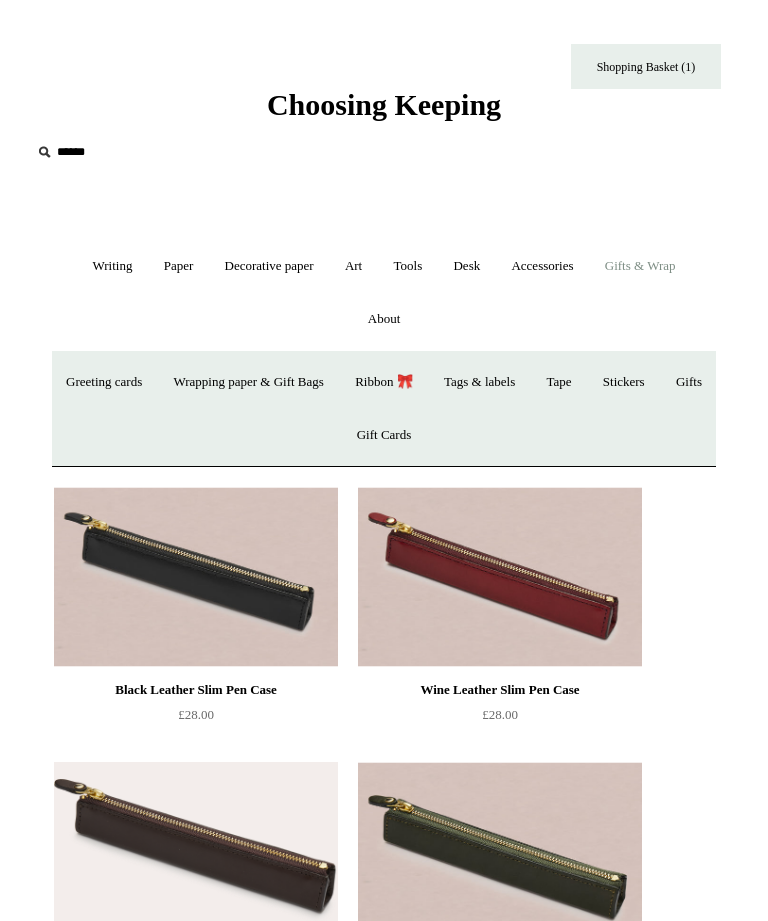 click on "Stickers" at bounding box center [624, 382] 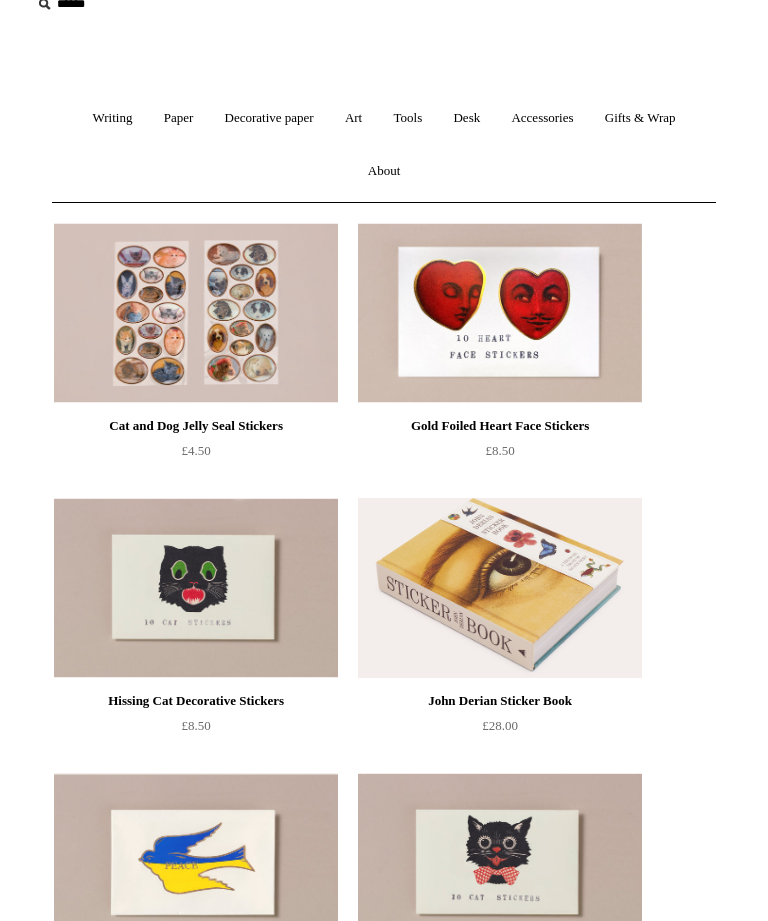 scroll, scrollTop: 0, scrollLeft: 0, axis: both 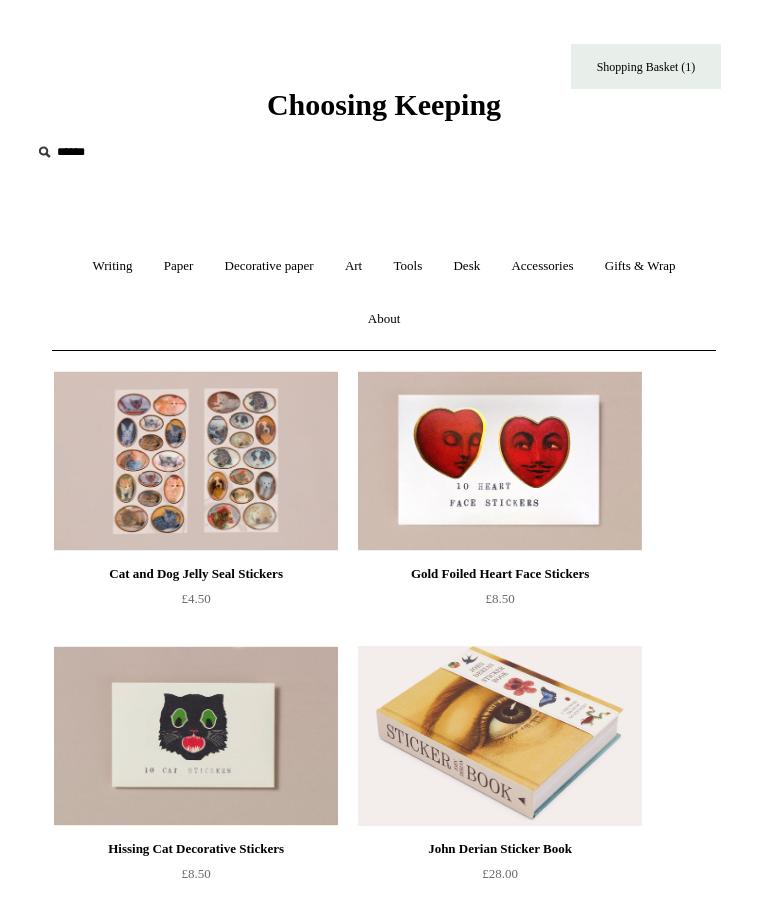 click on "Gifts & Wrap +" at bounding box center (640, 266) 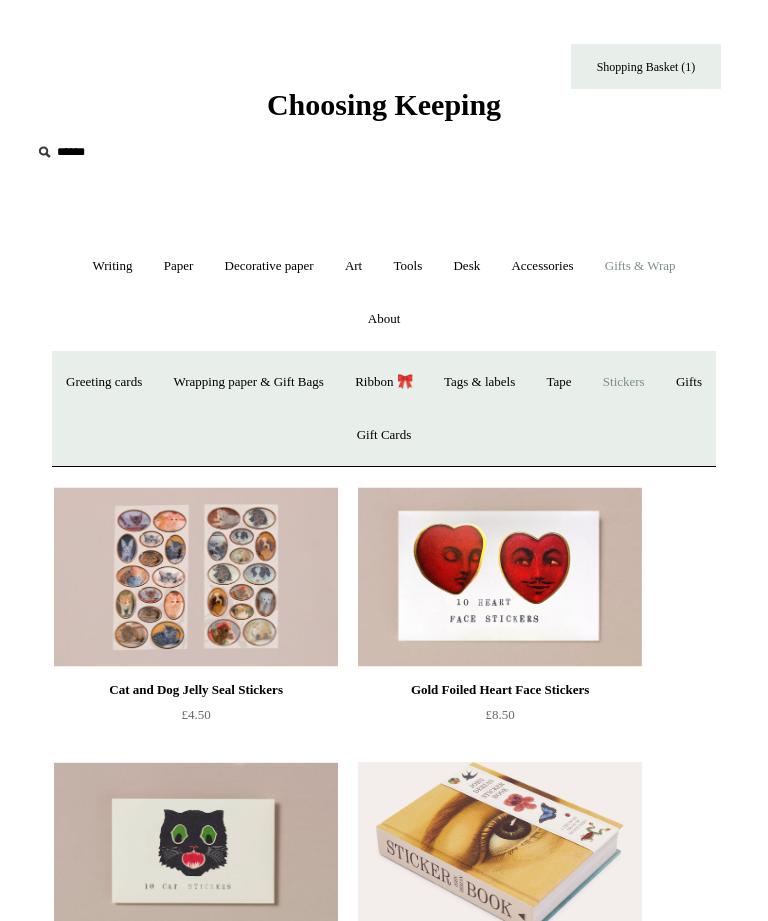 click on "Gifts +" at bounding box center [689, 382] 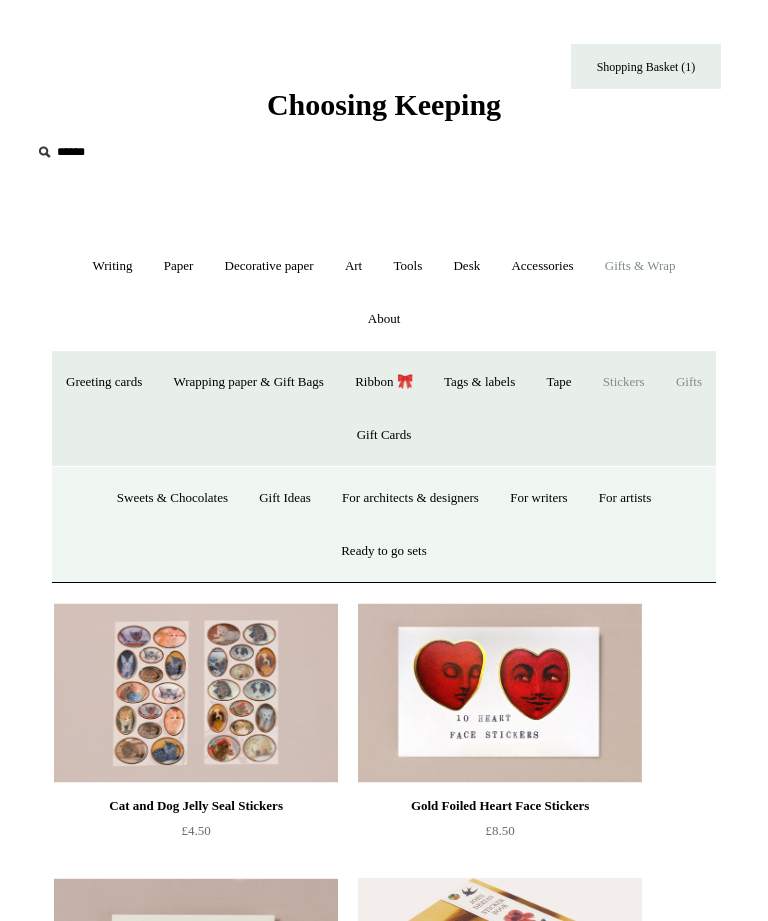 click on "For artists" at bounding box center (625, 498) 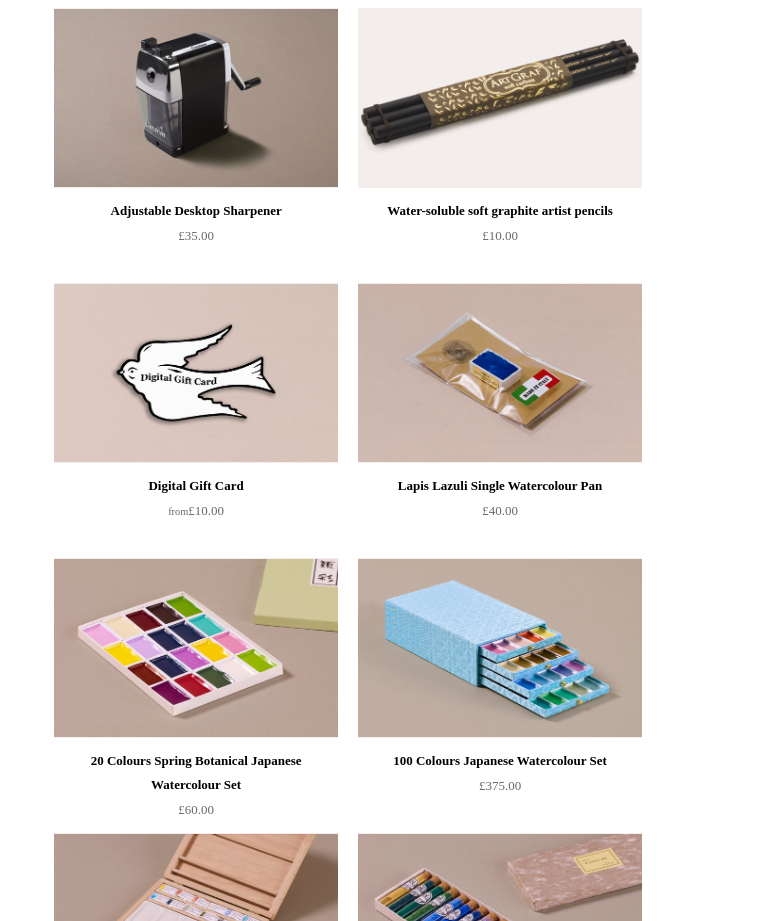 scroll, scrollTop: 2395, scrollLeft: 0, axis: vertical 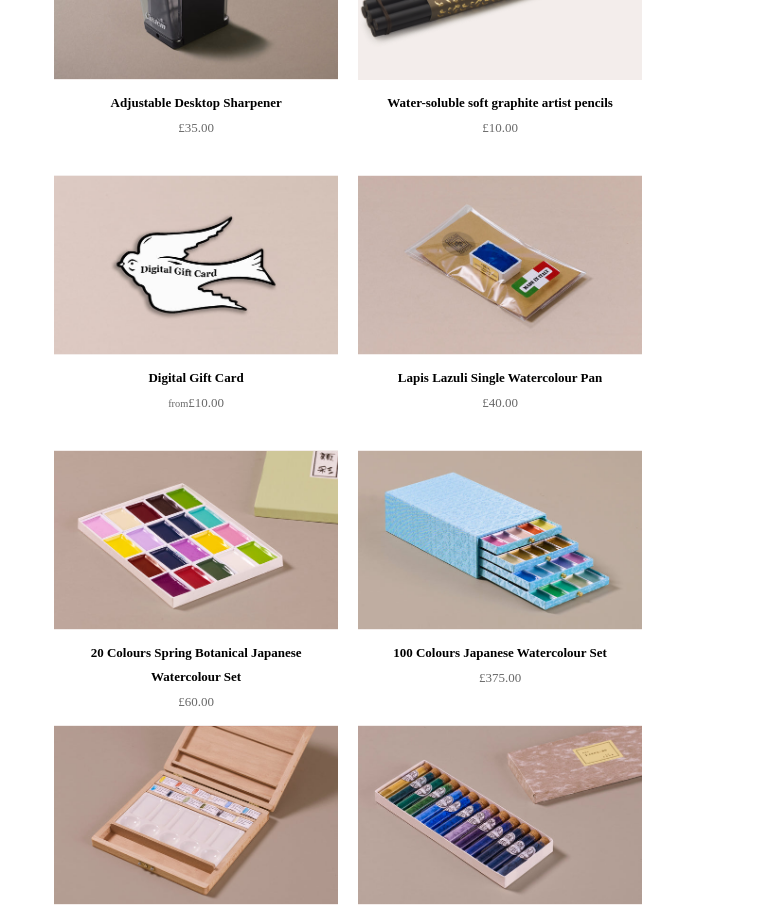 click on "Saiun-do Kyoto Nihonga Mineral Pigment Set
from
£110.00
Japanese Pastel Set, 150 Colours" at bounding box center [407, 578] 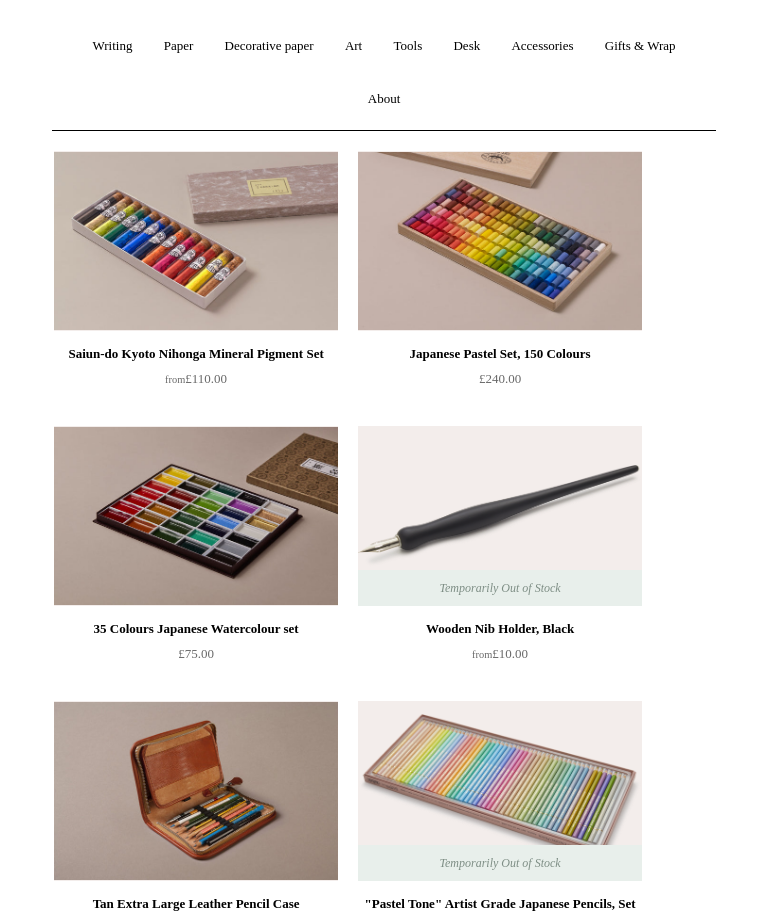 scroll, scrollTop: 0, scrollLeft: 0, axis: both 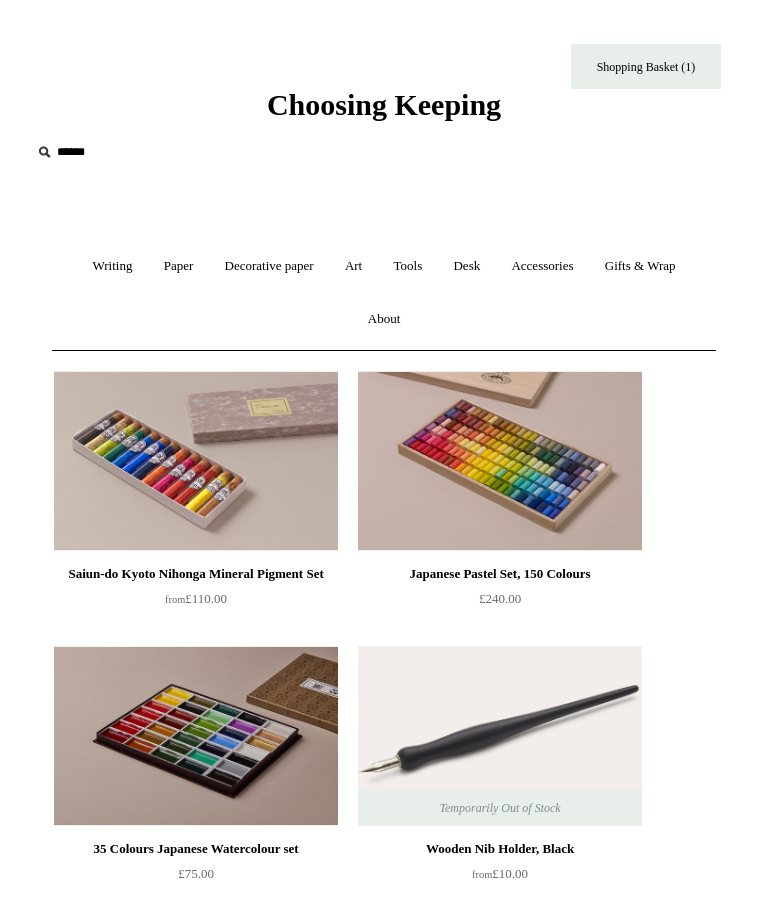 click on "Writing +" at bounding box center [112, 266] 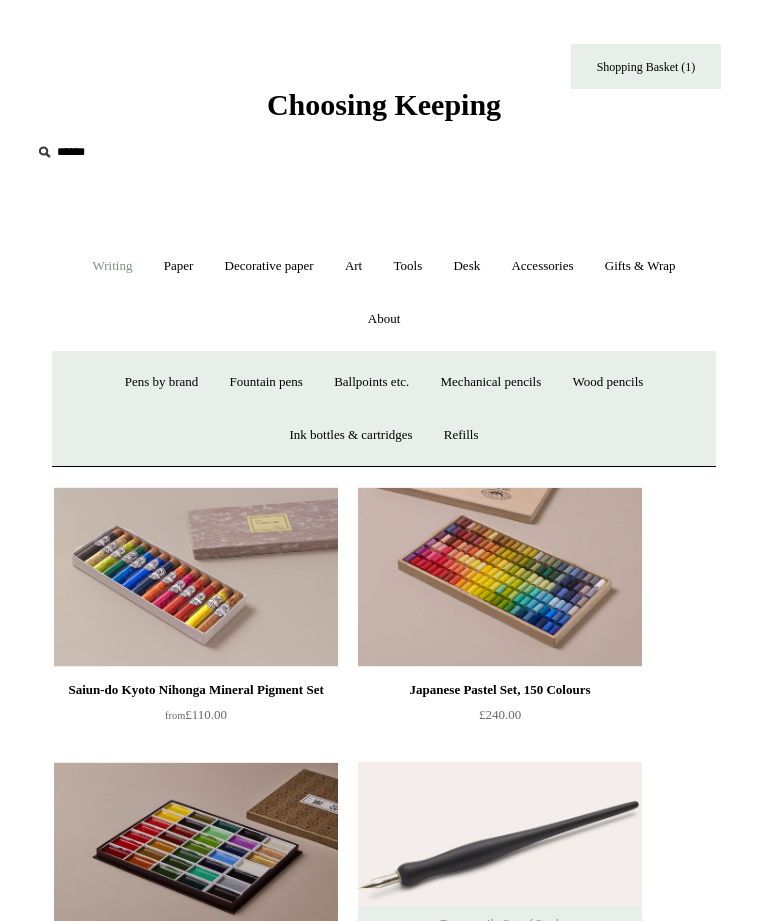 click on "Ballpoints etc. +" at bounding box center (371, 382) 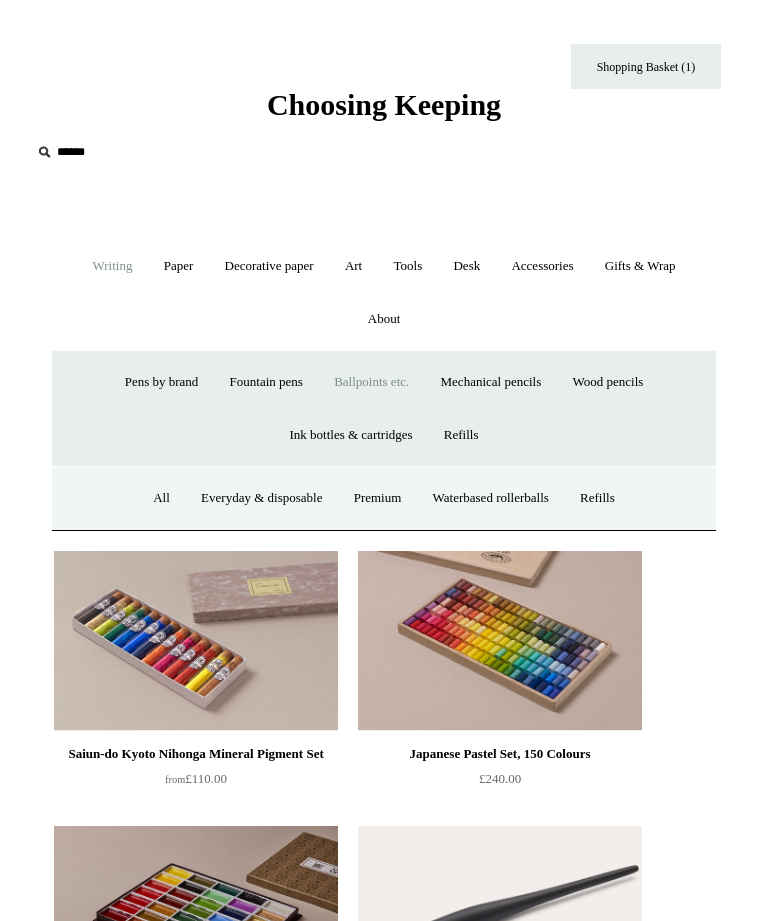 click on "Waterbased rollerballs" at bounding box center (491, 498) 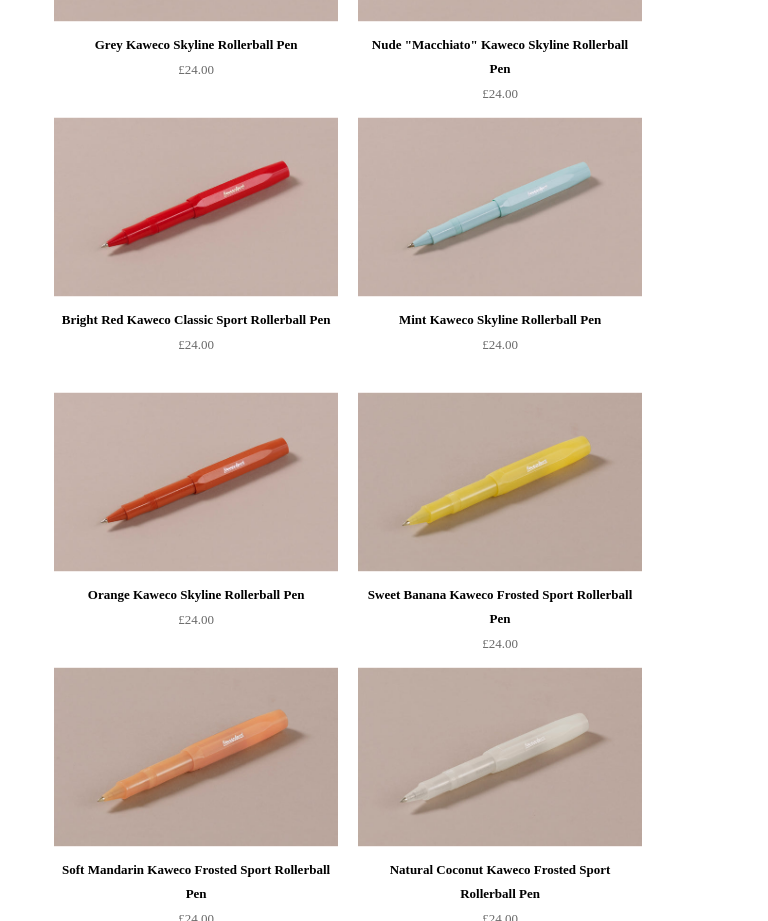 scroll, scrollTop: 1631, scrollLeft: 0, axis: vertical 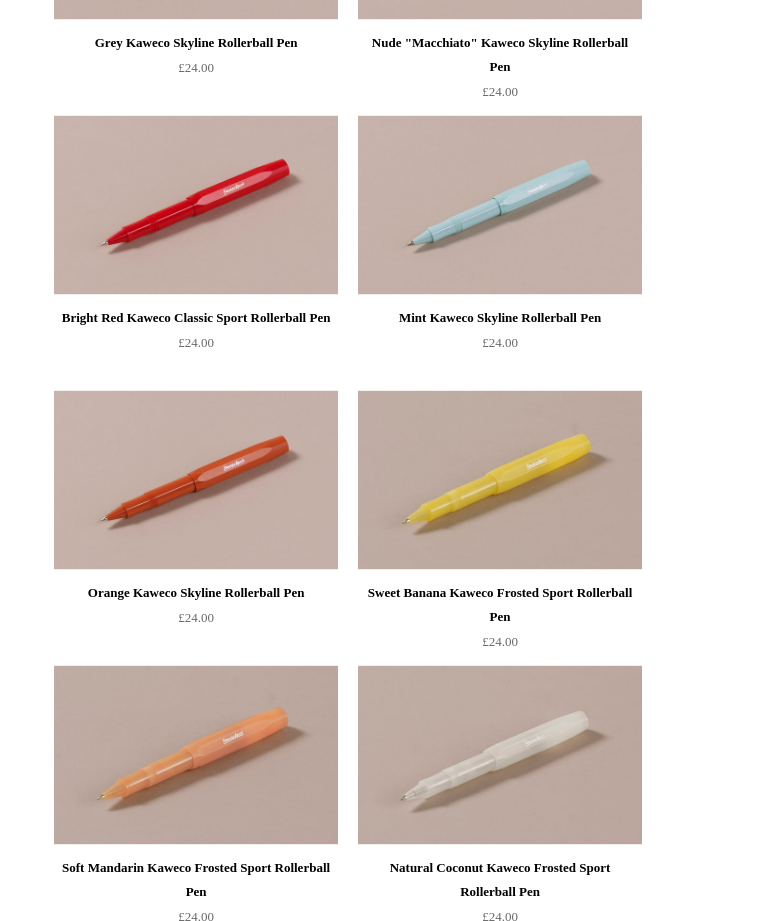 click at bounding box center (196, 755) 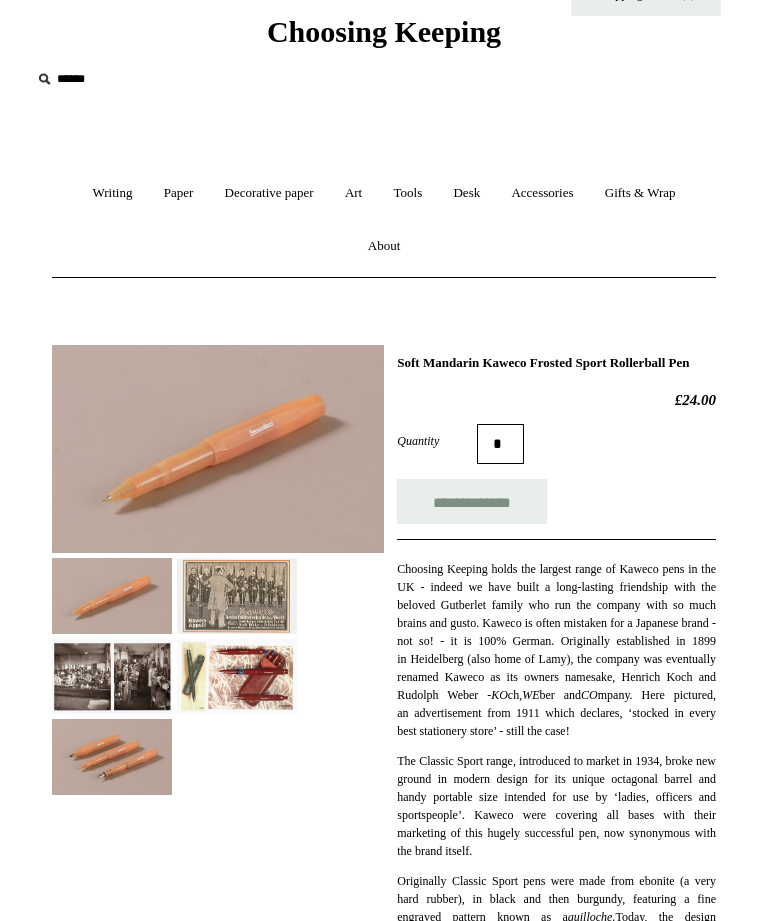 scroll, scrollTop: 73, scrollLeft: 0, axis: vertical 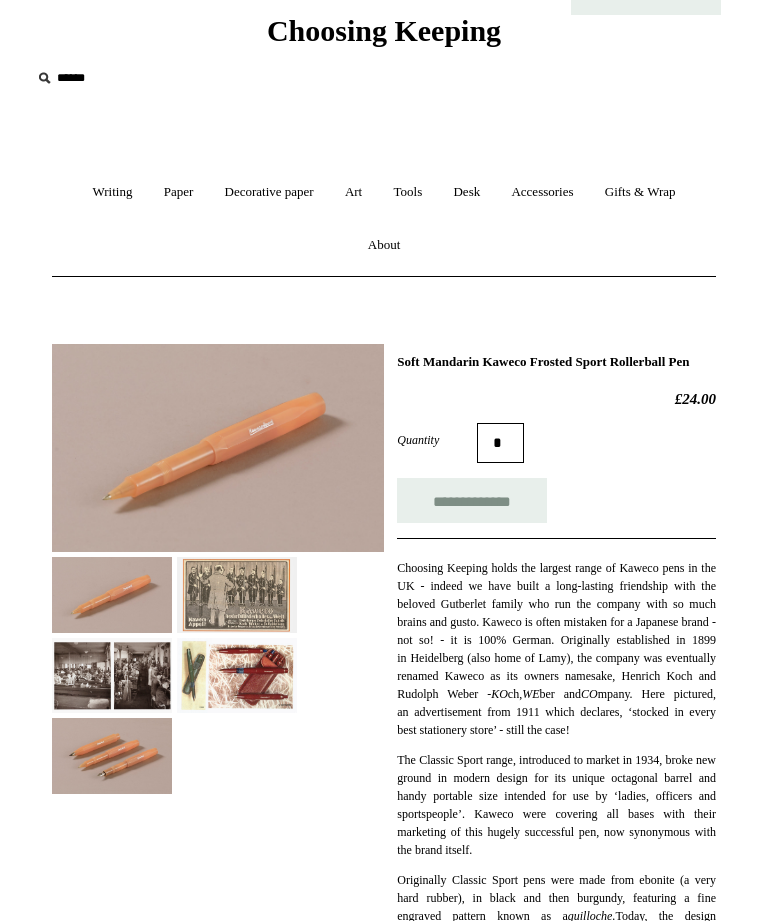 click at bounding box center (237, 676) 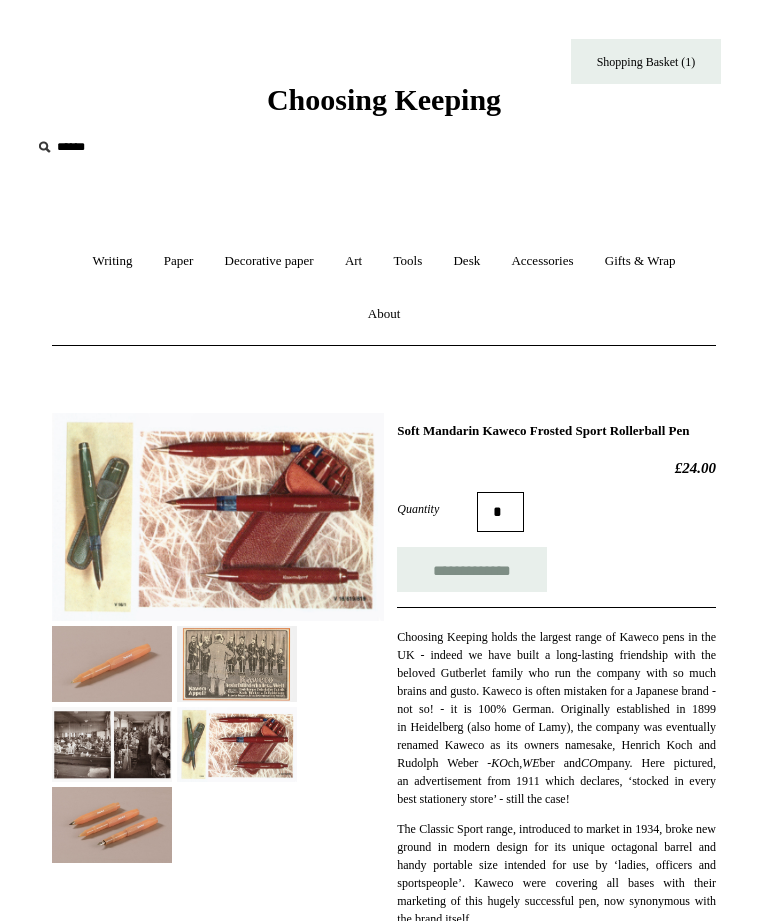 scroll, scrollTop: 0, scrollLeft: 0, axis: both 